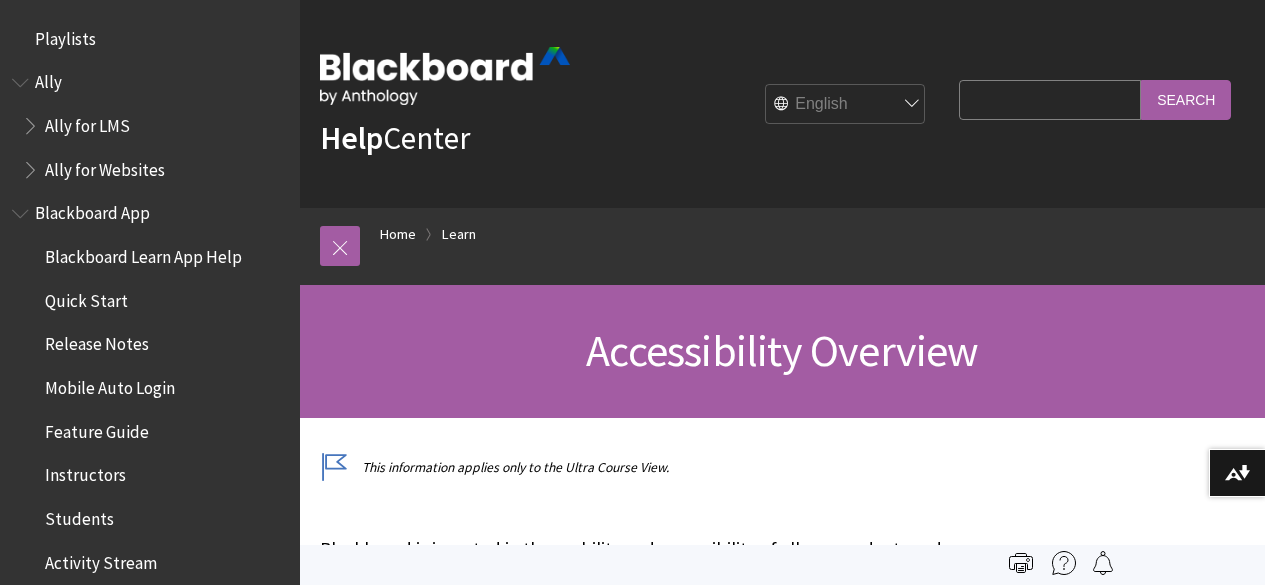 scroll, scrollTop: 0, scrollLeft: 0, axis: both 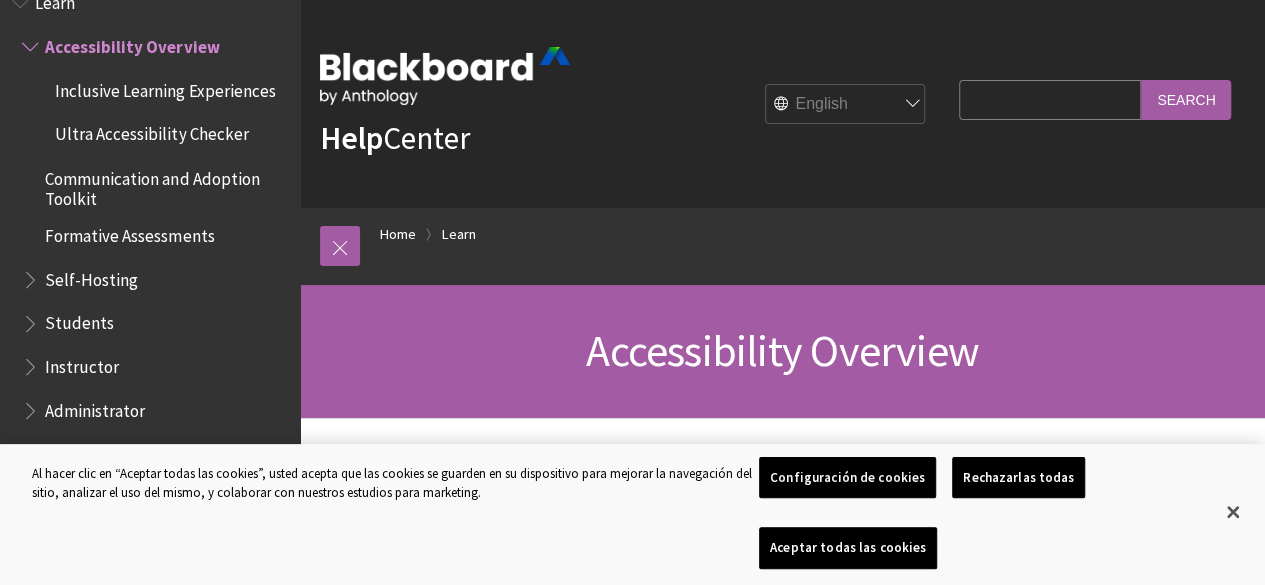 click on "Home
Learn" at bounding box center [802, 237] 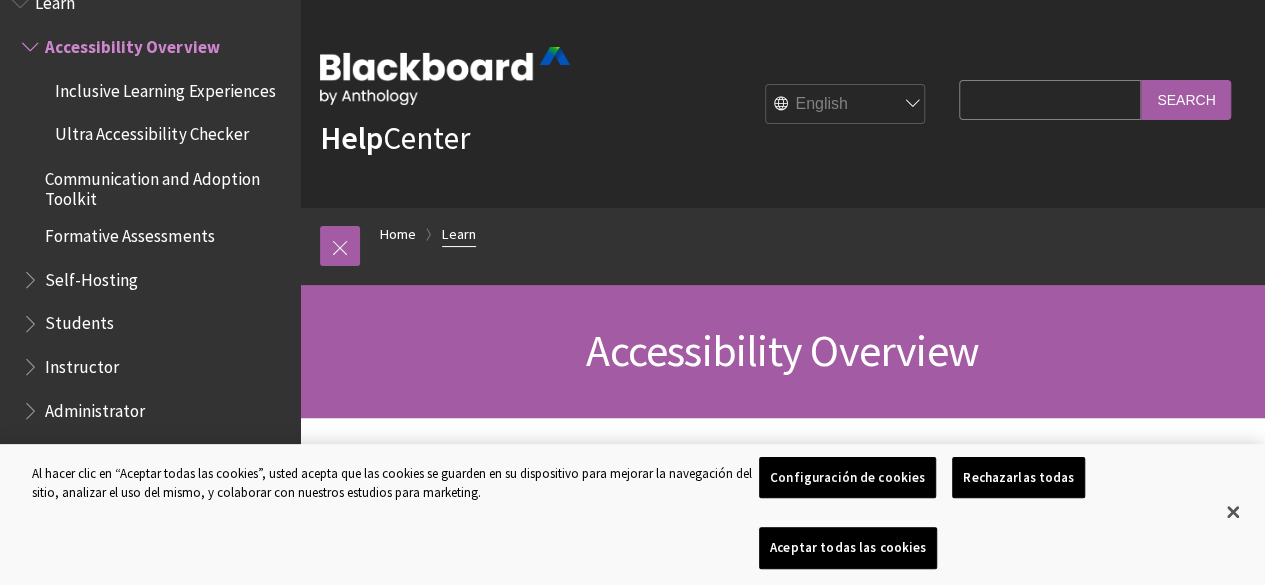 click on "Learn" at bounding box center [459, 234] 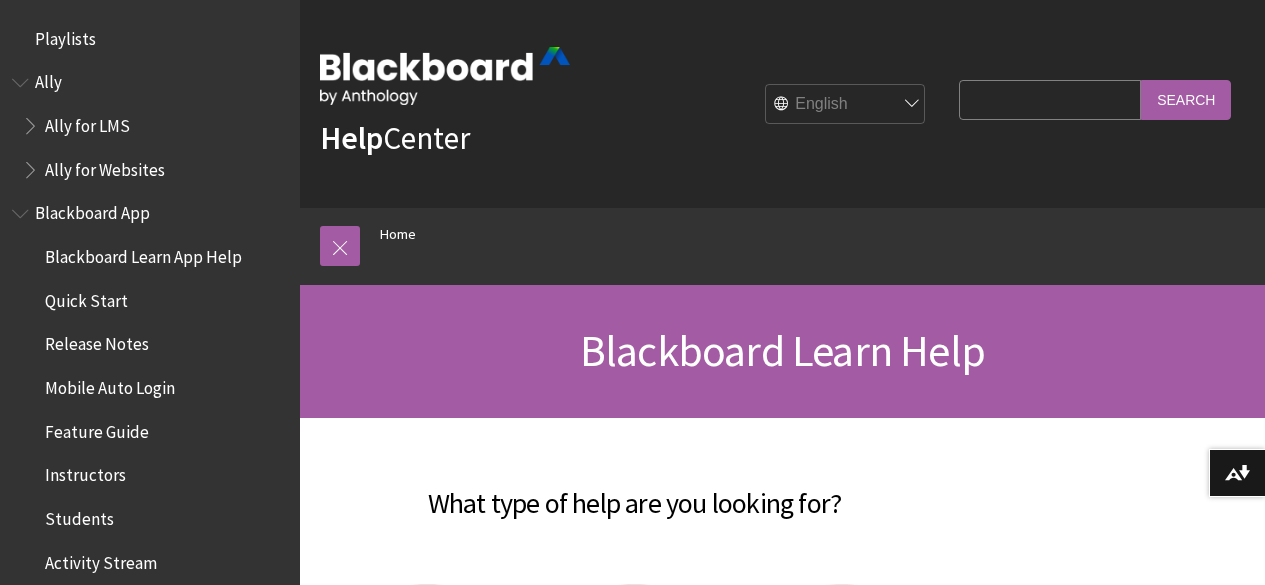 scroll, scrollTop: 0, scrollLeft: 0, axis: both 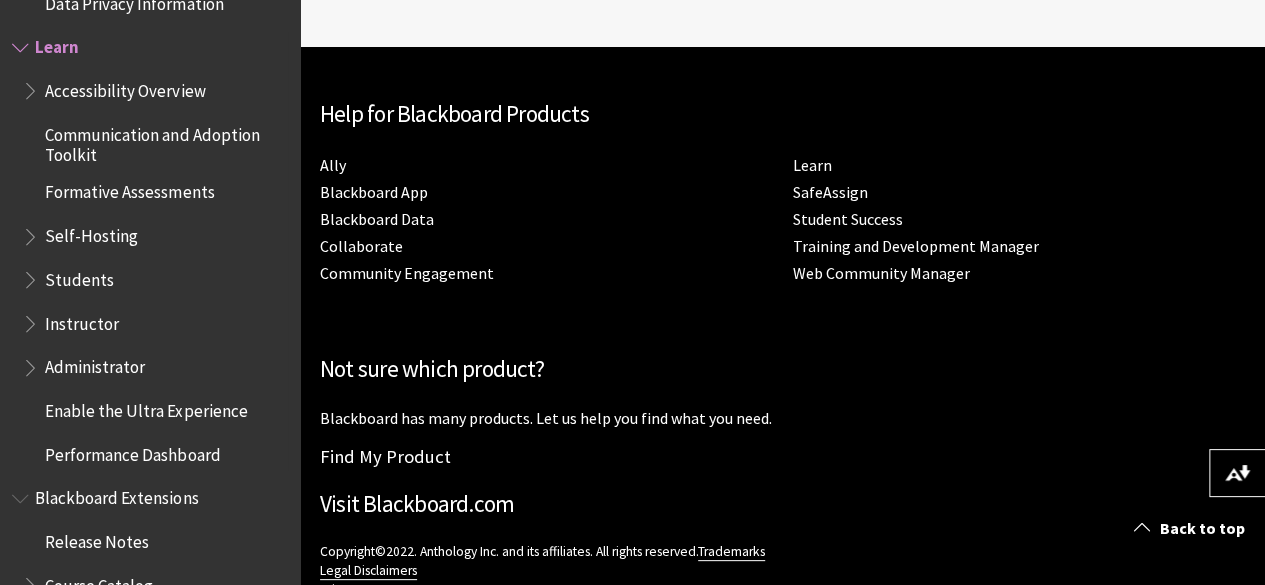 click on "Students" at bounding box center (79, 275) 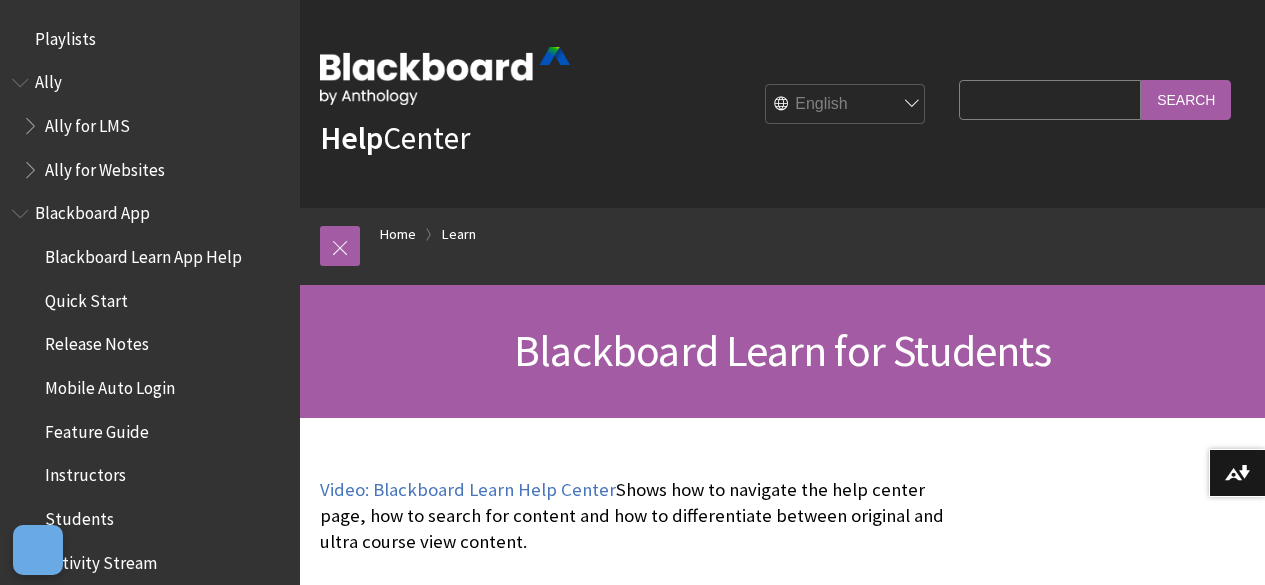 scroll, scrollTop: 0, scrollLeft: 0, axis: both 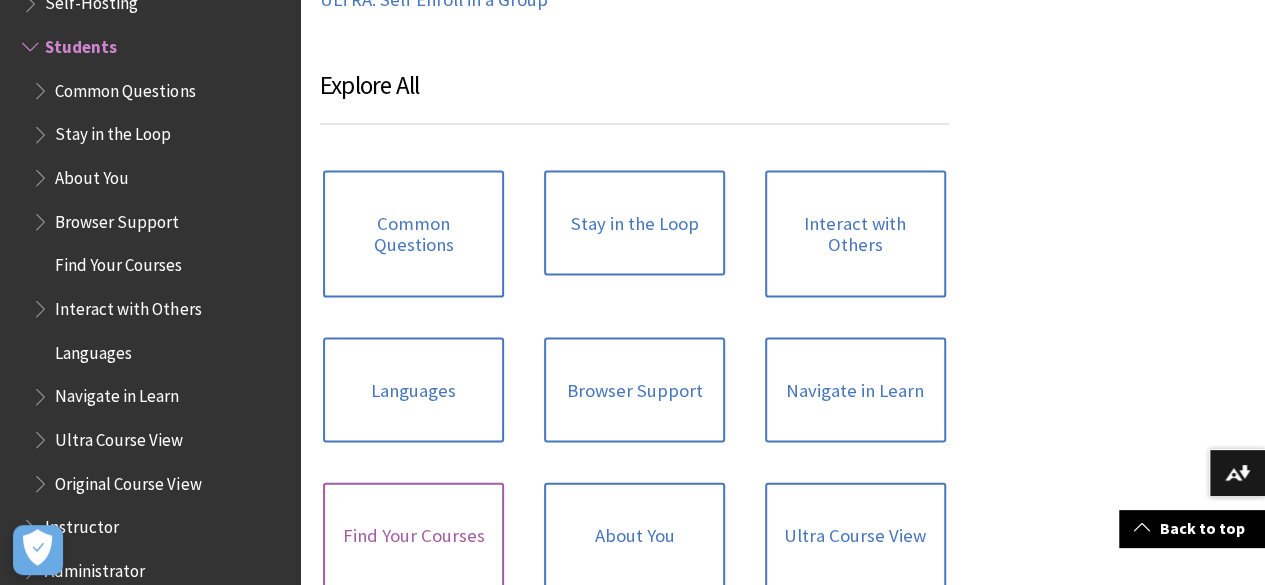 click on "Find Your Courses" at bounding box center [413, 536] 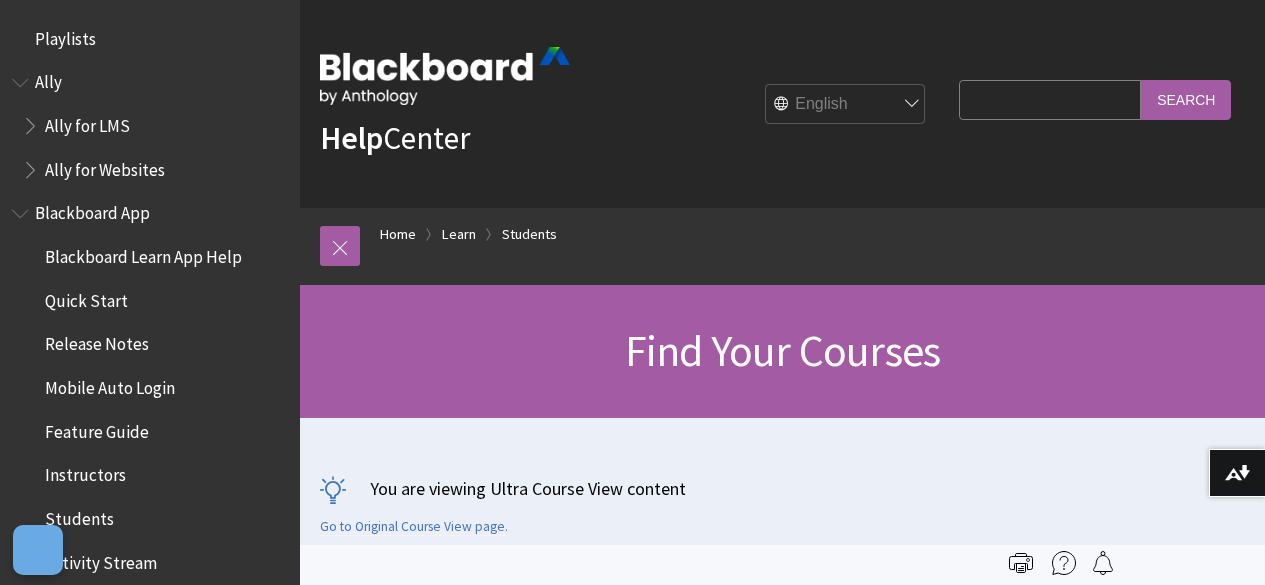 scroll, scrollTop: 0, scrollLeft: 0, axis: both 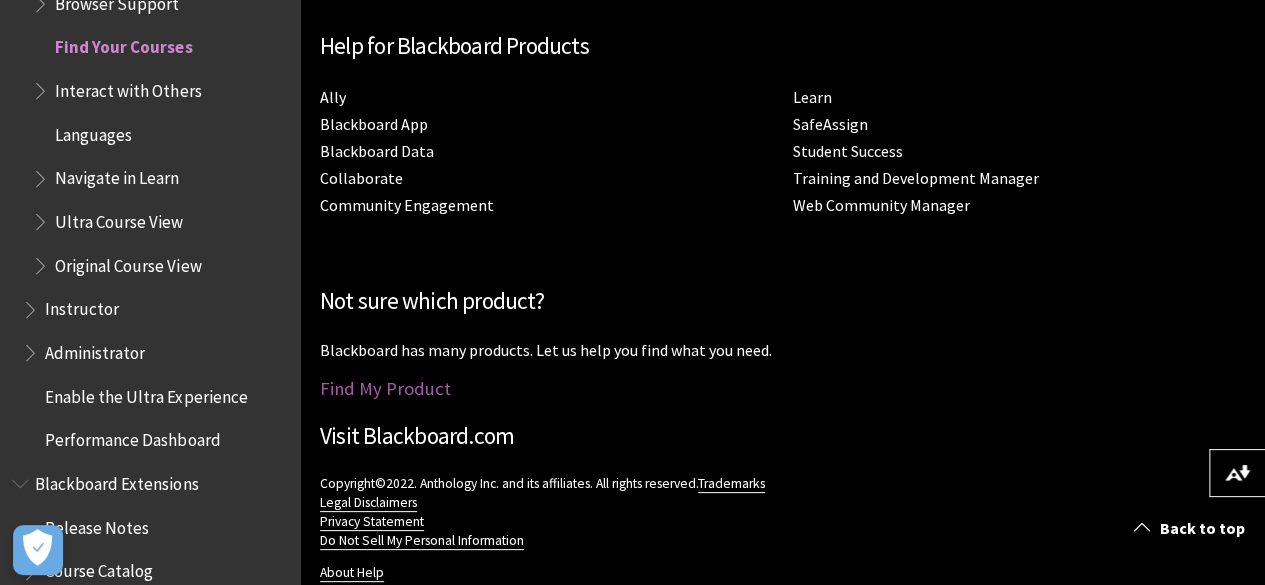 click on "Find My Product" at bounding box center [385, 388] 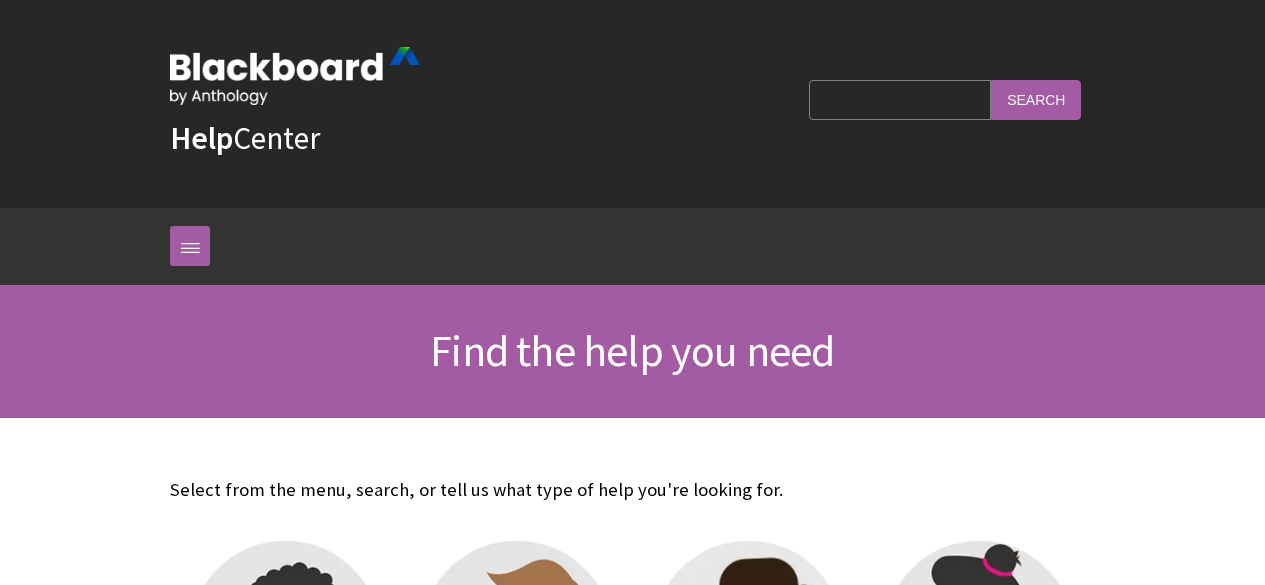 scroll, scrollTop: 0, scrollLeft: 0, axis: both 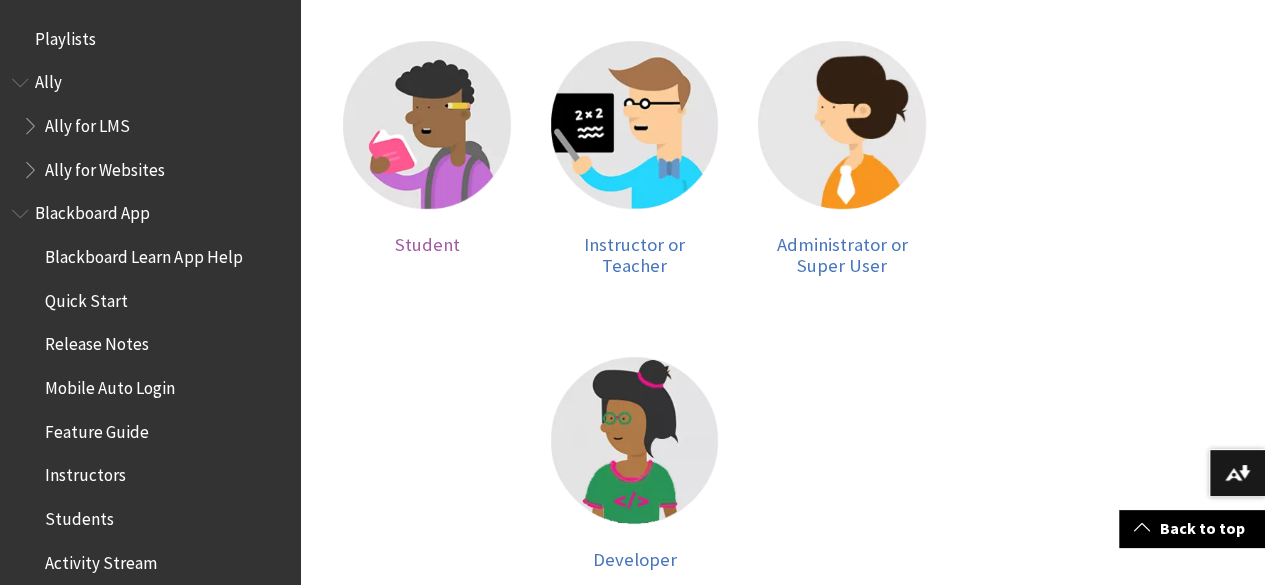 click at bounding box center (427, 125) 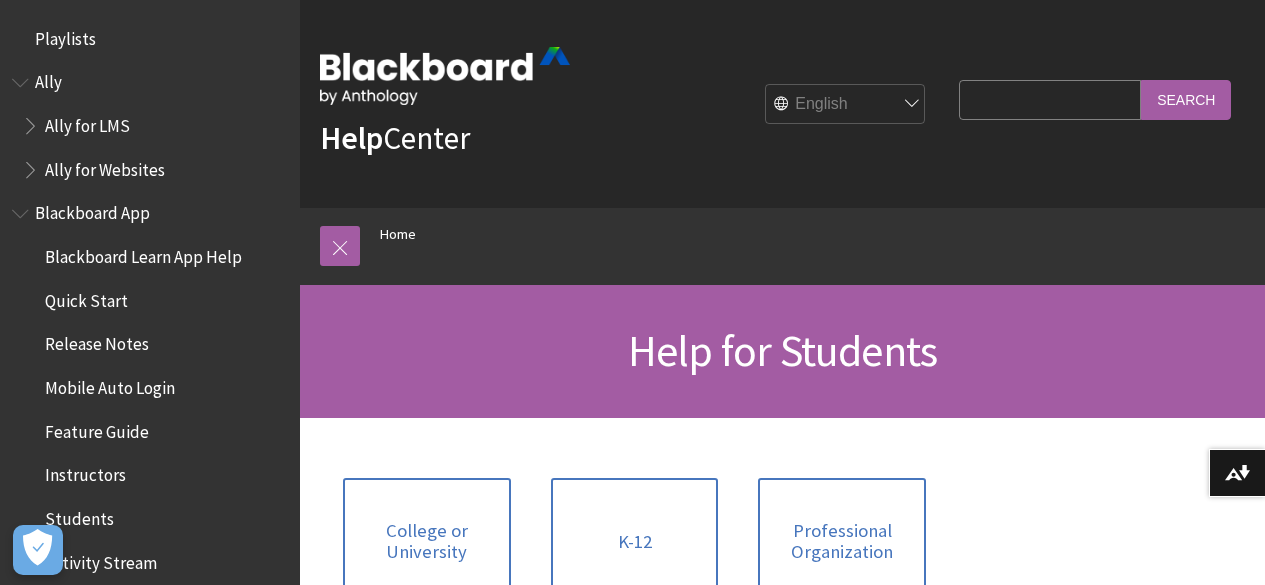 scroll, scrollTop: 0, scrollLeft: 0, axis: both 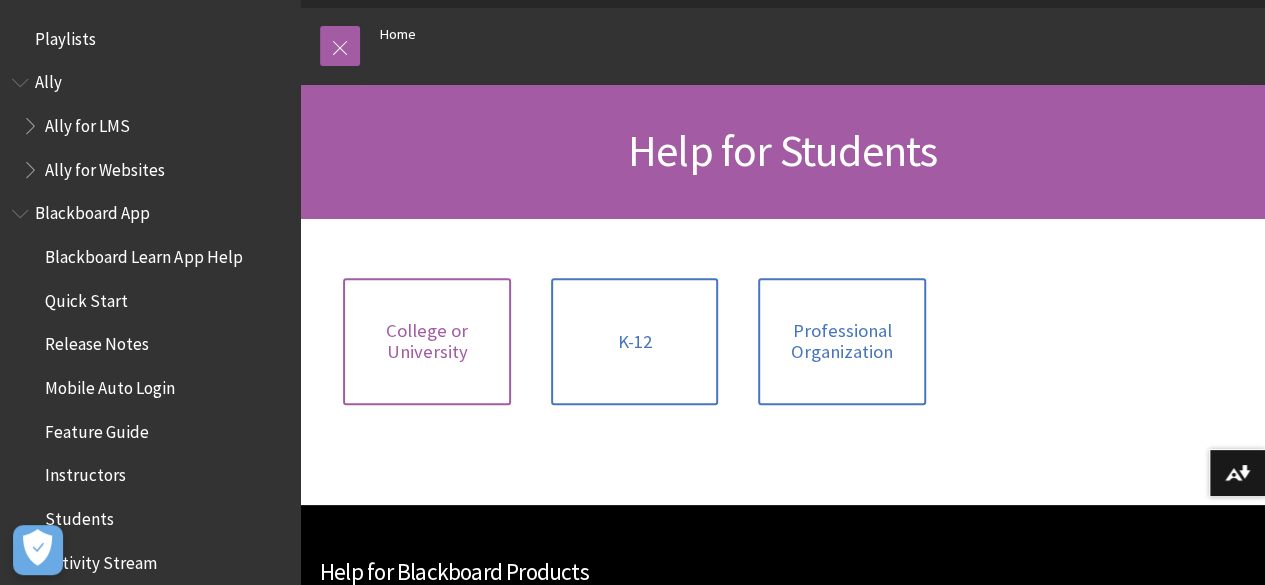 click on "College or University" at bounding box center (427, 341) 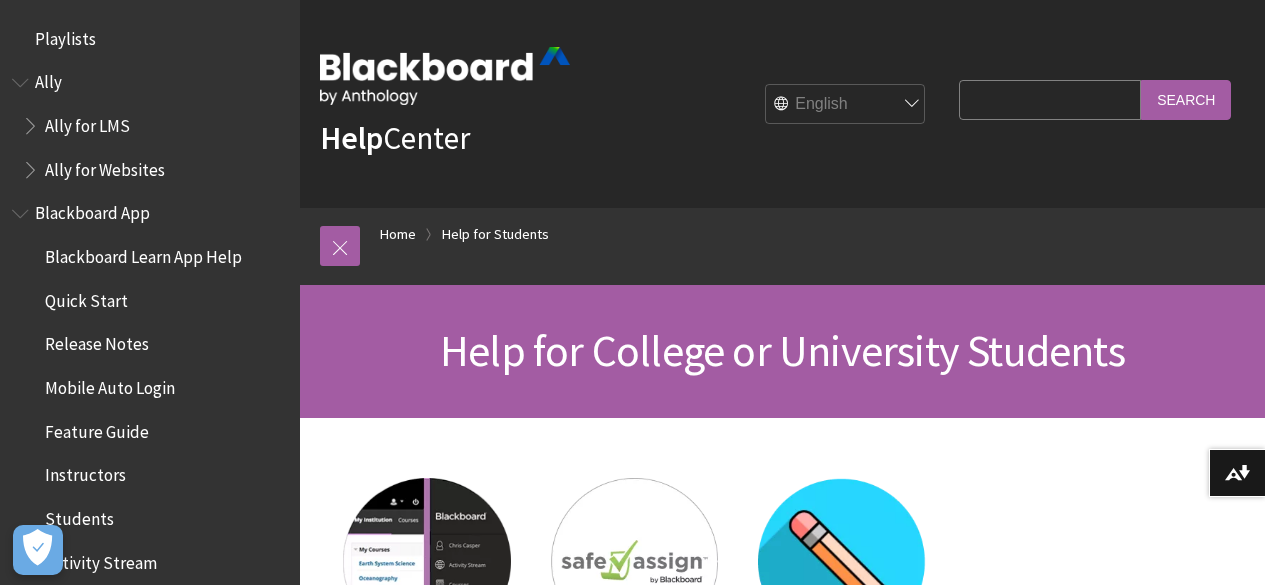 scroll, scrollTop: 0, scrollLeft: 0, axis: both 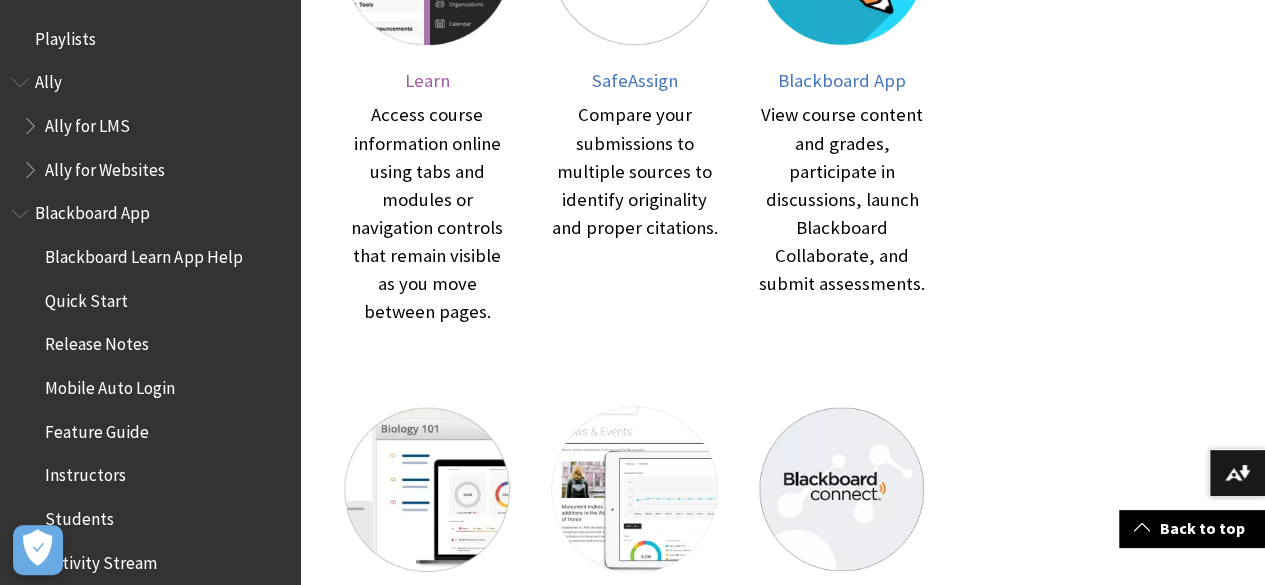 click on "Learn" at bounding box center [426, 80] 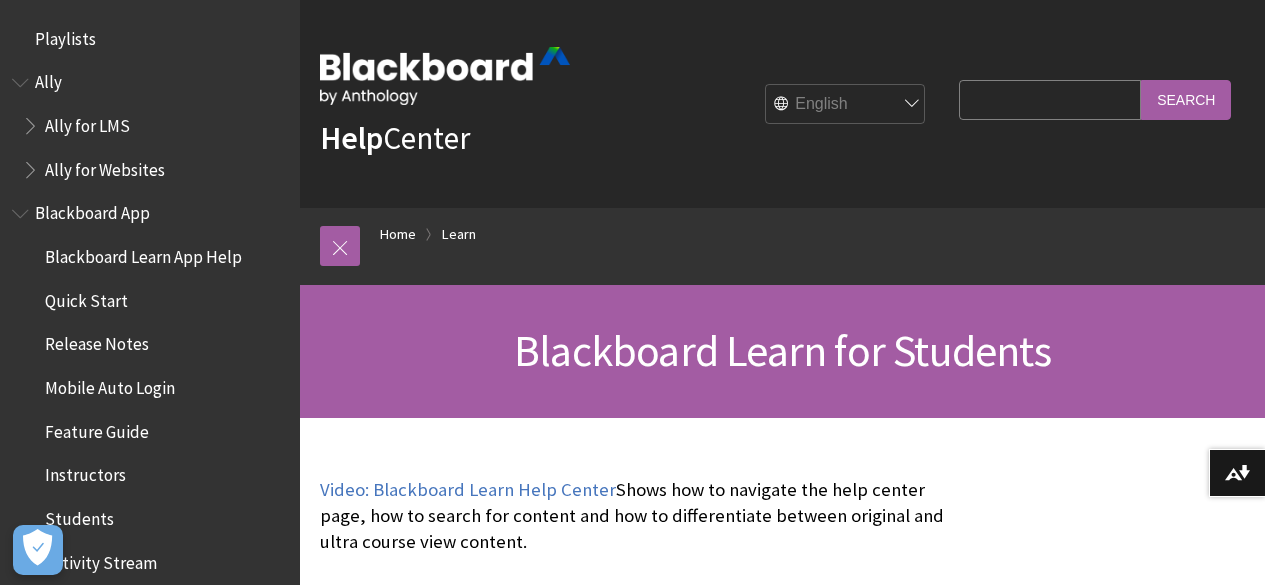 scroll, scrollTop: 86, scrollLeft: 0, axis: vertical 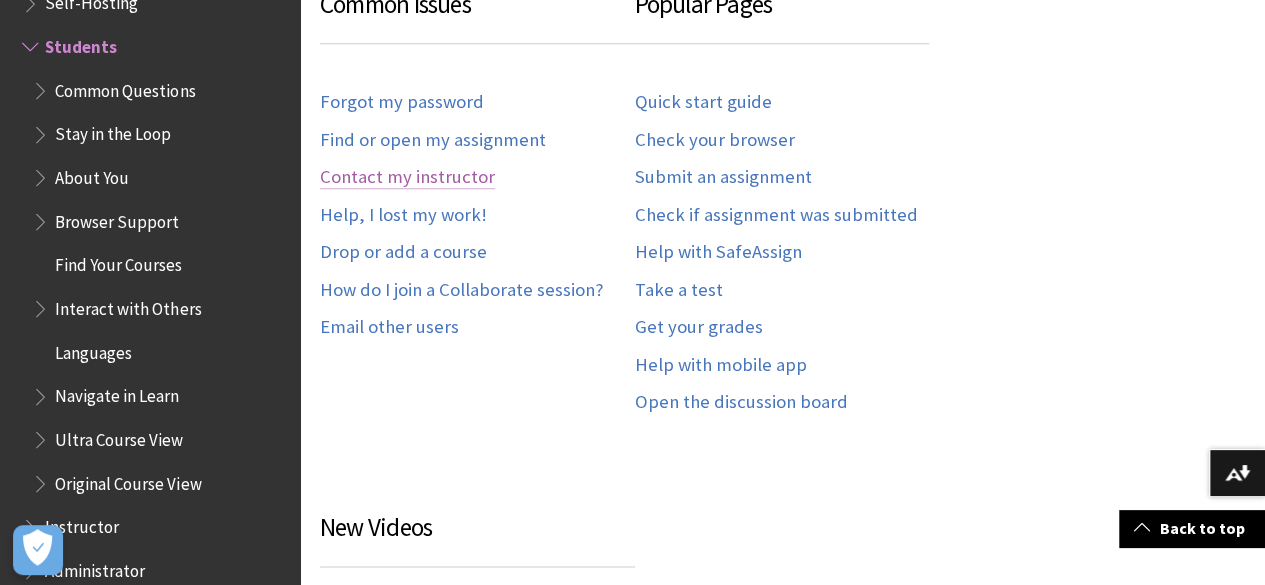 click on "Contact my instructor" at bounding box center (407, 177) 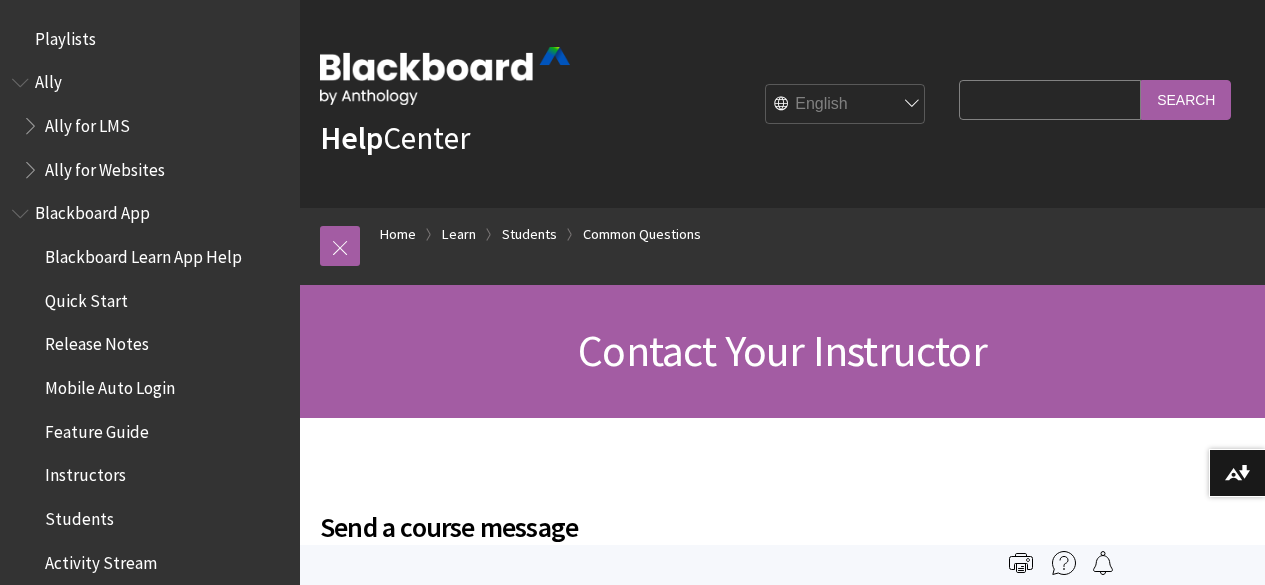 scroll, scrollTop: 0, scrollLeft: 0, axis: both 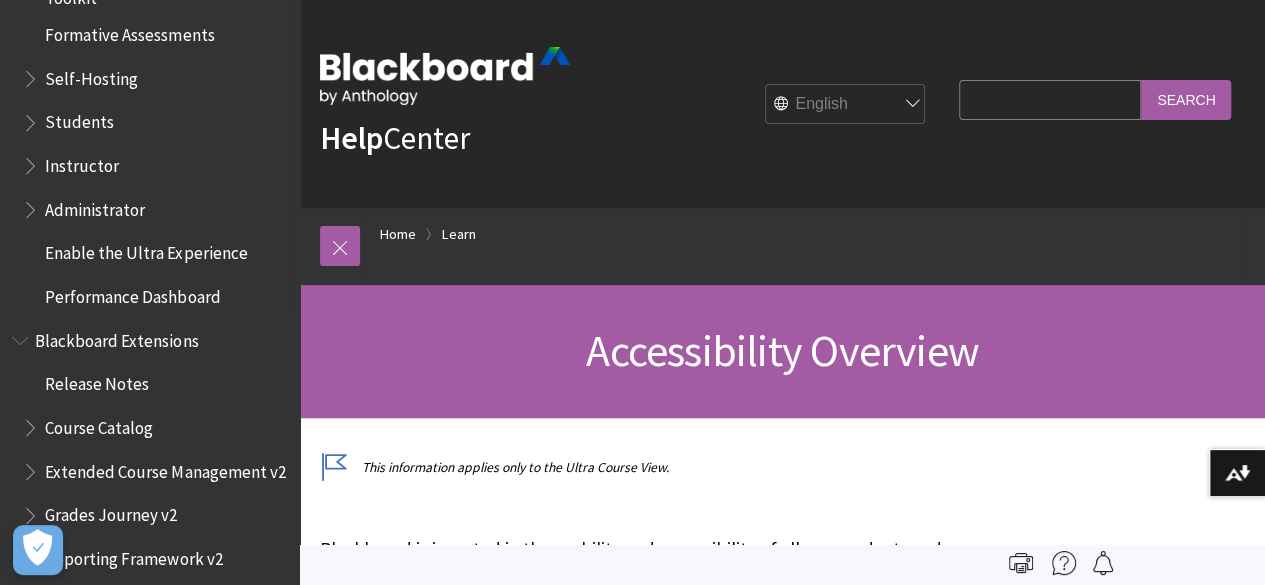 click on "Performance Dashboard" at bounding box center (132, 293) 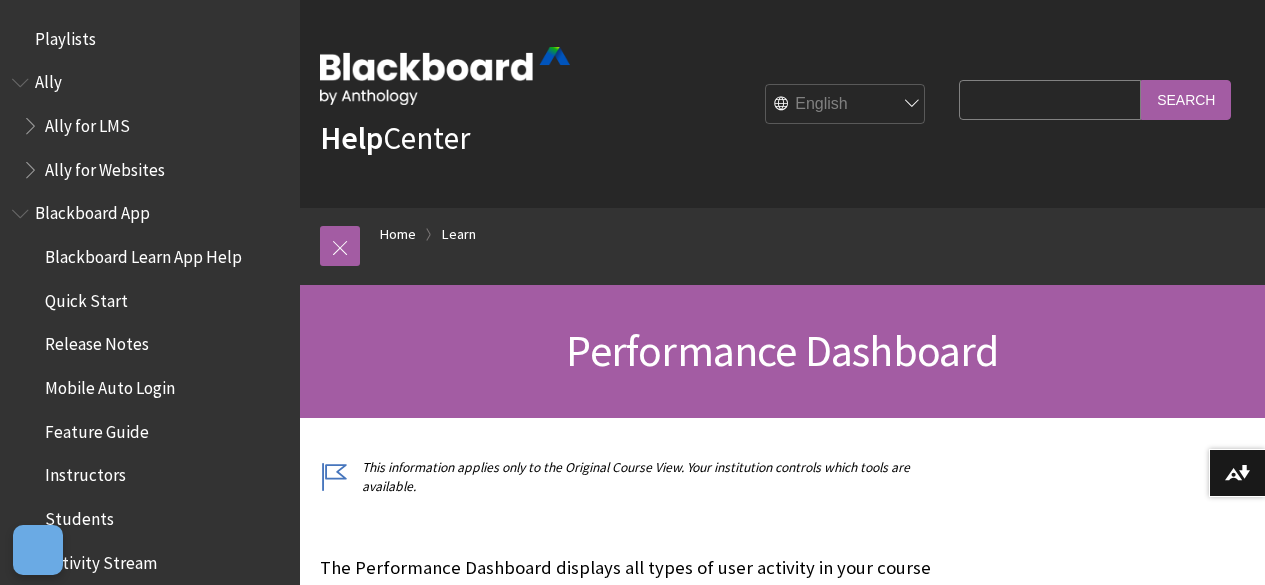 scroll, scrollTop: 300, scrollLeft: 0, axis: vertical 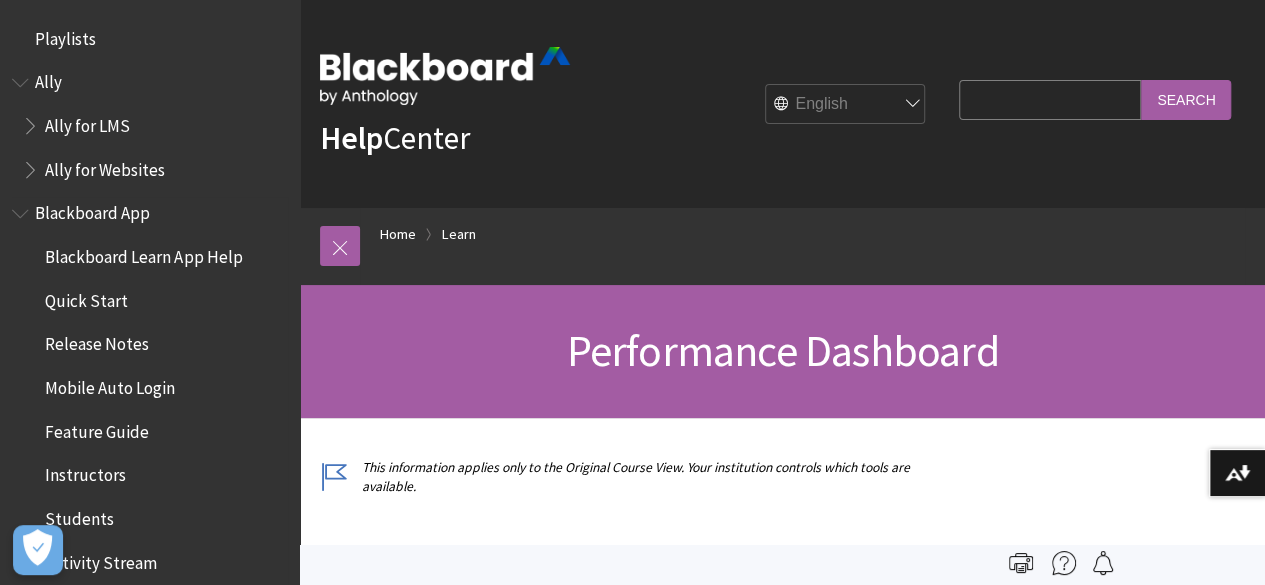 click on "Blackboard App" at bounding box center (92, 210) 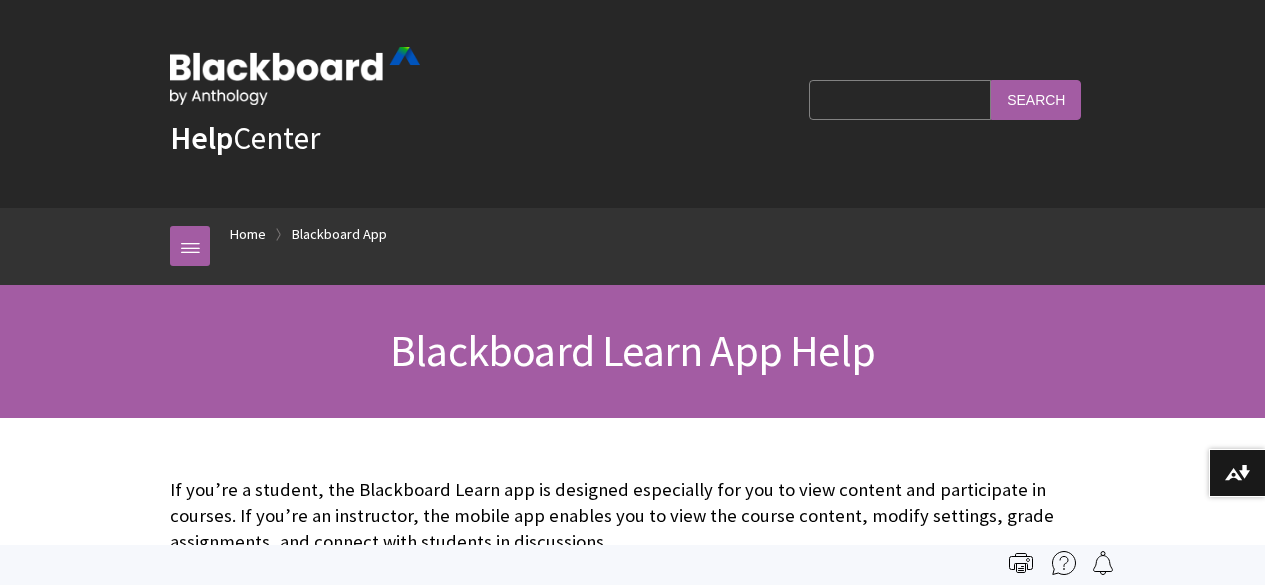 scroll, scrollTop: 0, scrollLeft: 0, axis: both 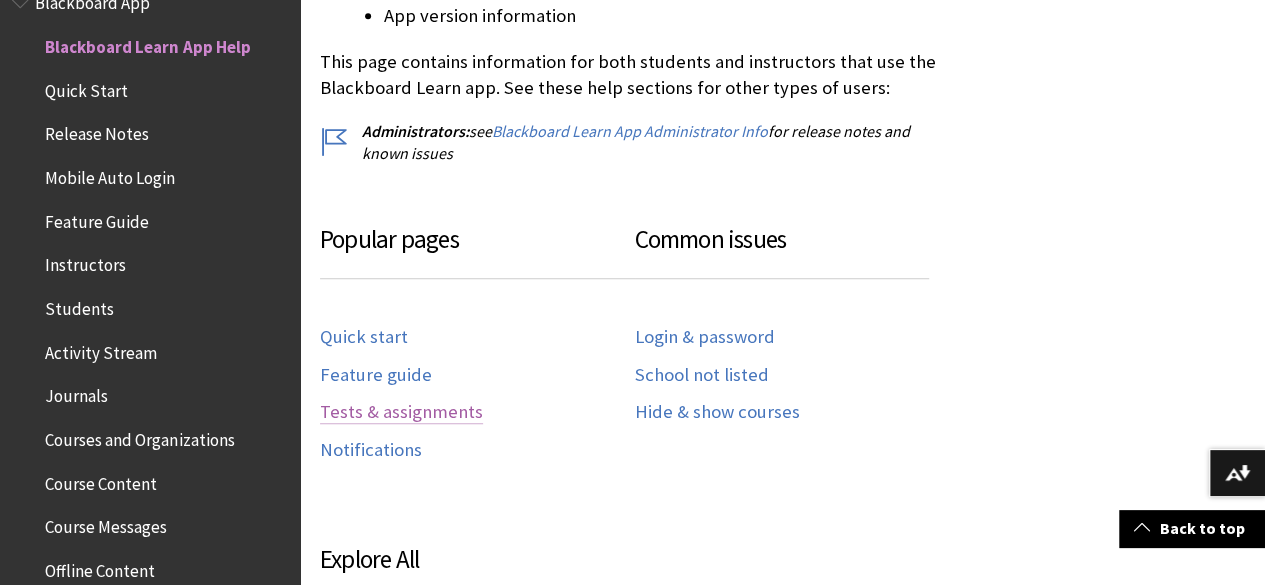click on "Tests & assignments" at bounding box center (401, 412) 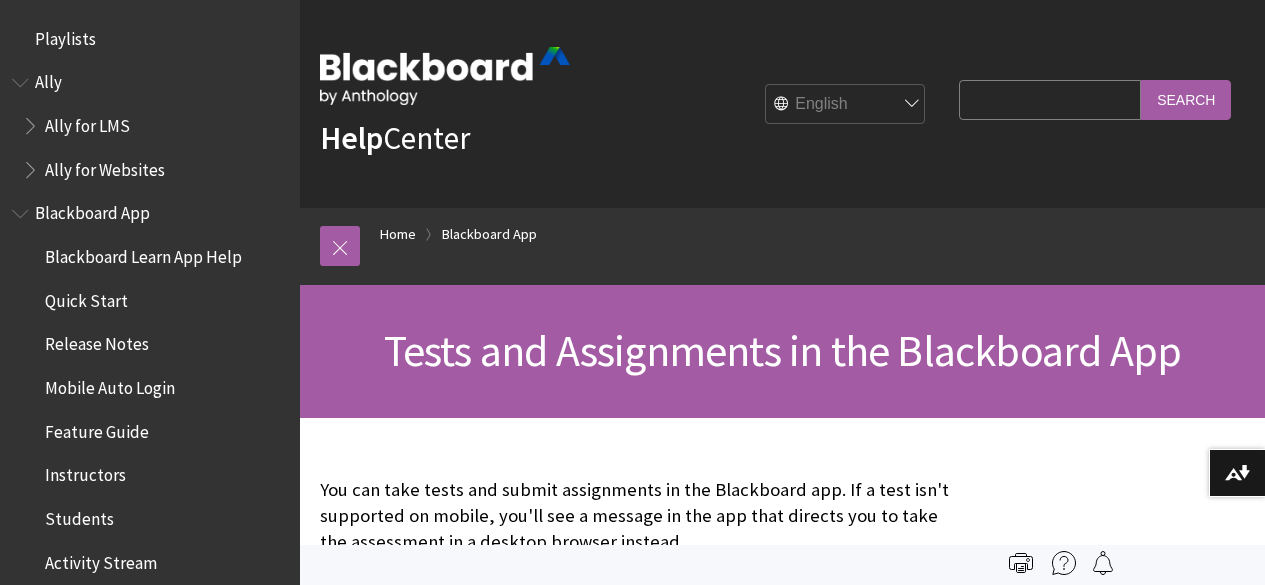 scroll, scrollTop: 0, scrollLeft: 0, axis: both 